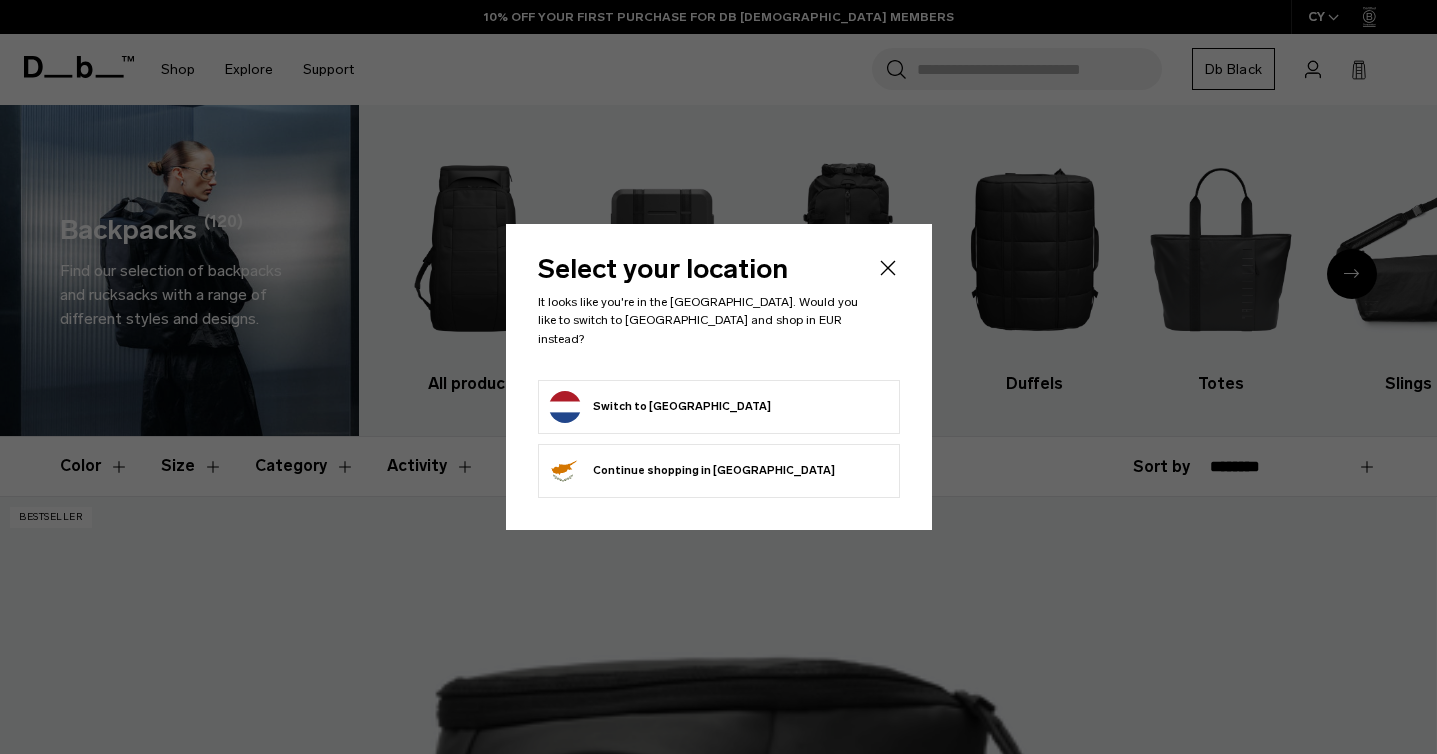 scroll, scrollTop: 0, scrollLeft: 0, axis: both 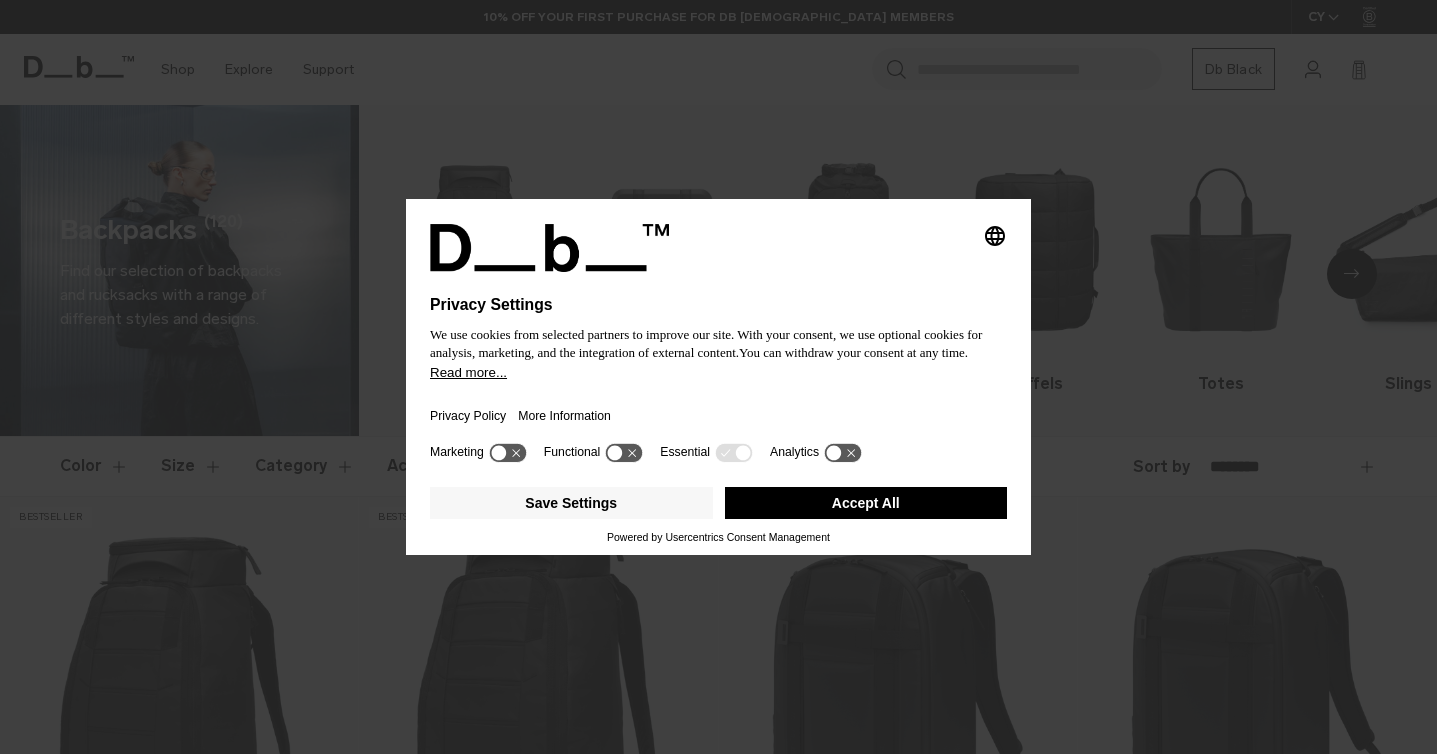click on "Accept All" at bounding box center (866, 503) 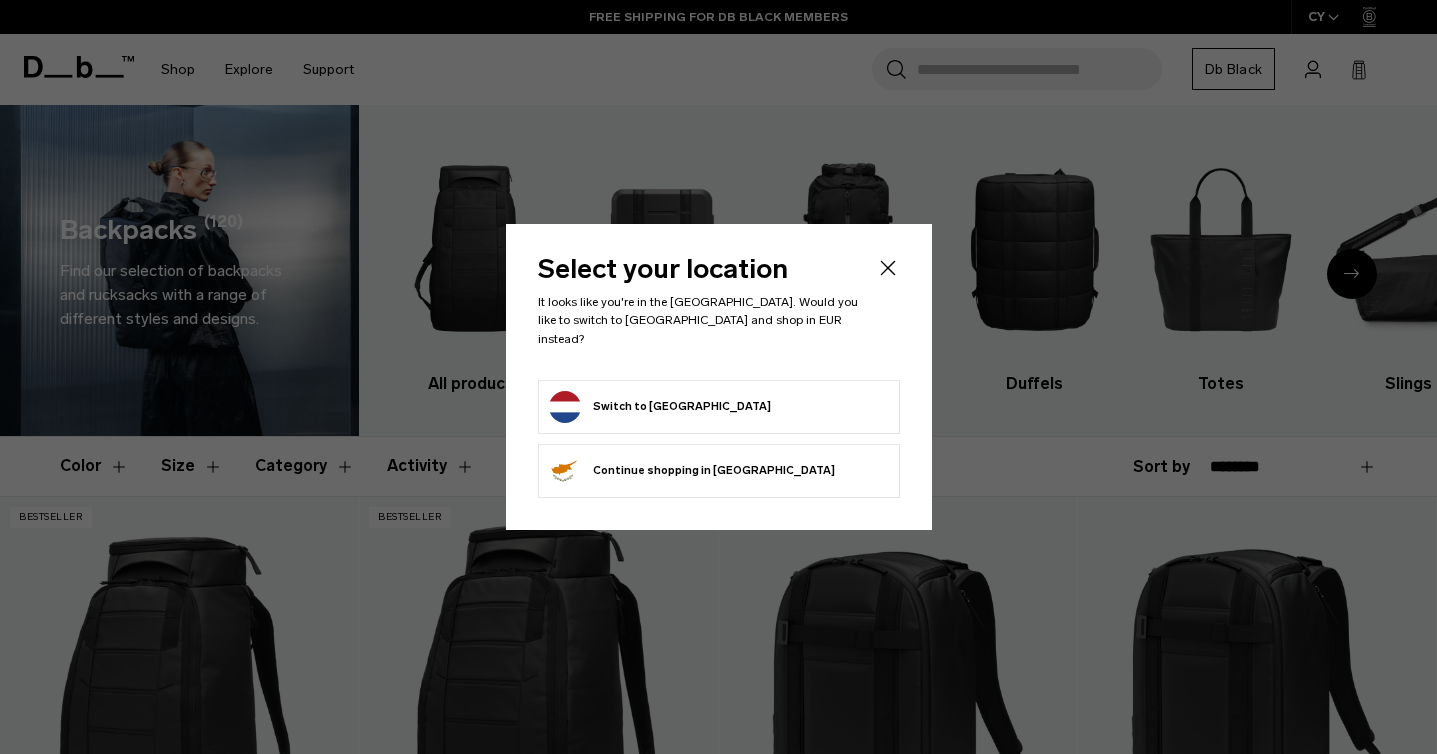 click on "Switch to [GEOGRAPHIC_DATA]" at bounding box center [660, 407] 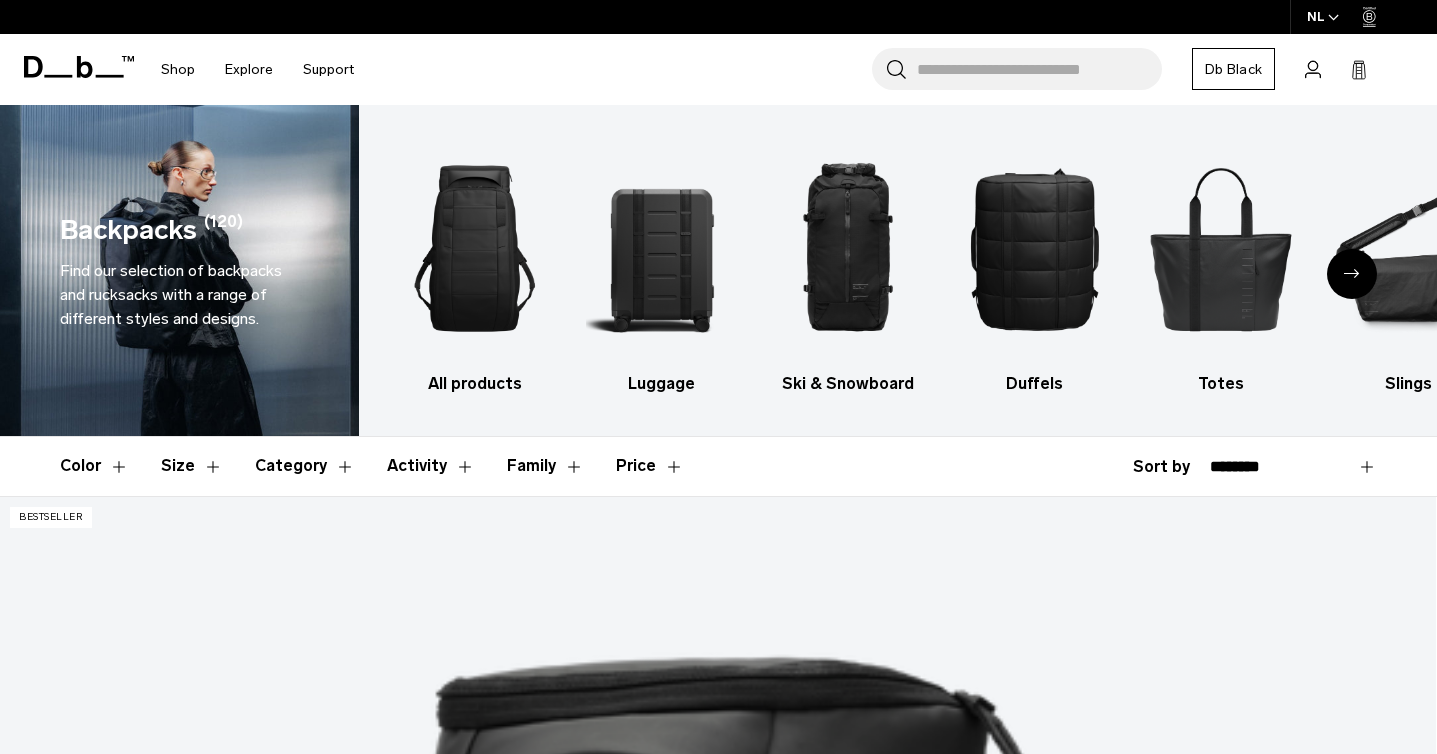 scroll, scrollTop: 0, scrollLeft: 0, axis: both 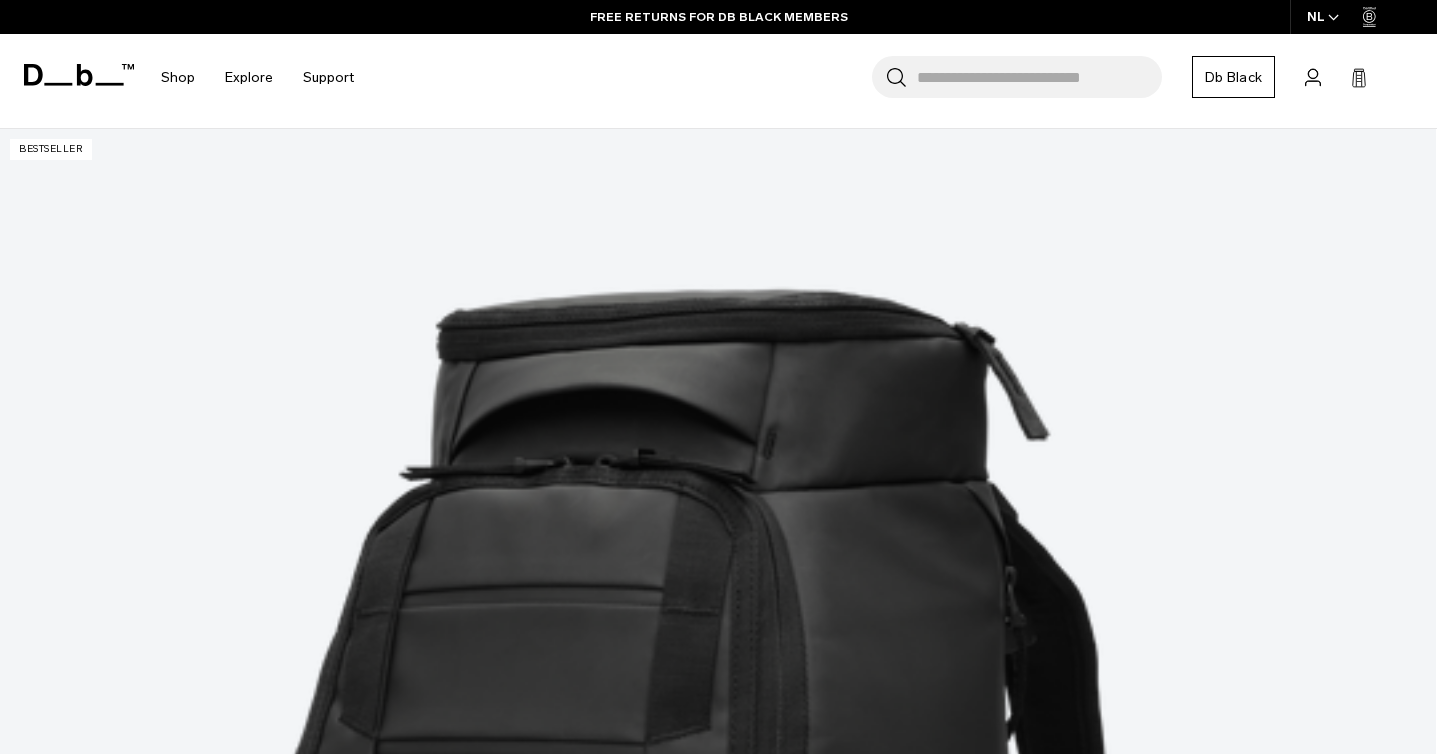 click at bounding box center [718, 4432] 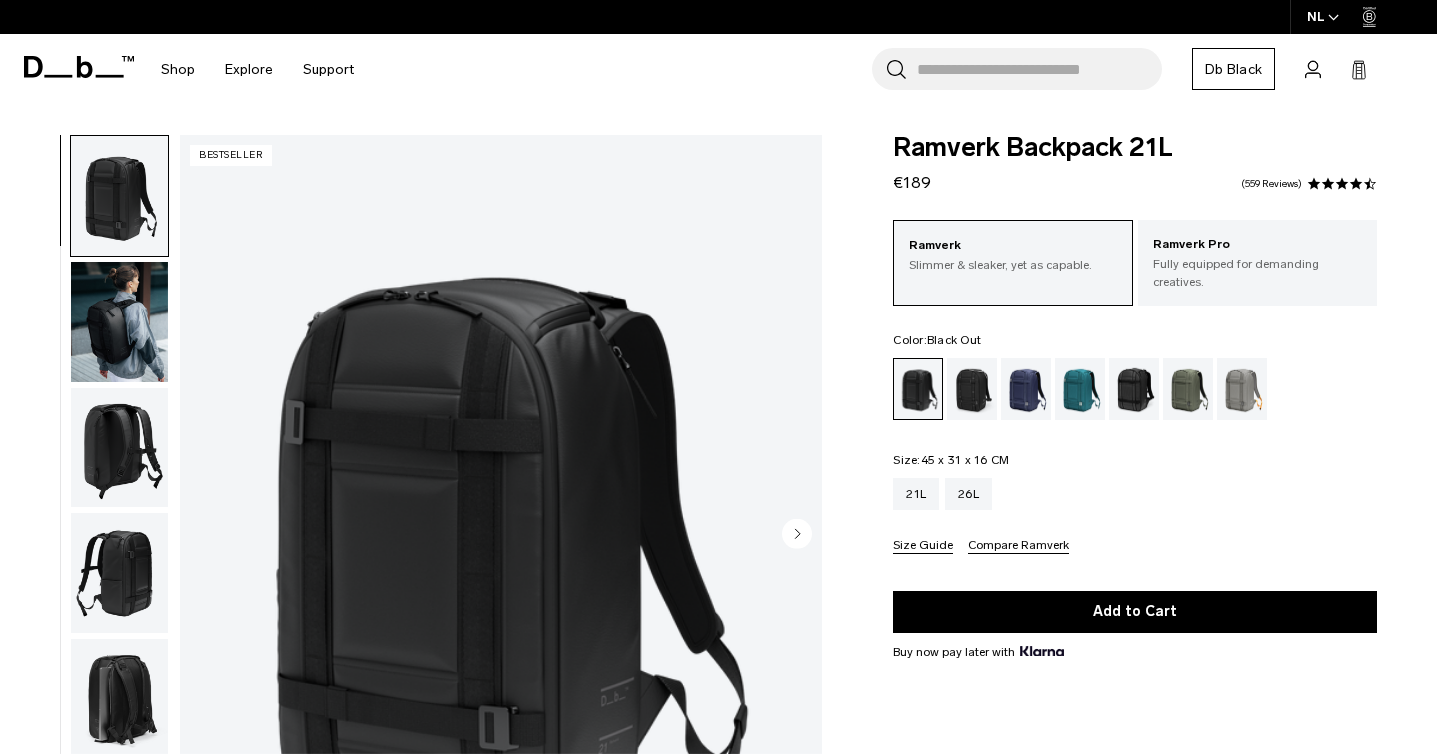 scroll, scrollTop: 0, scrollLeft: 0, axis: both 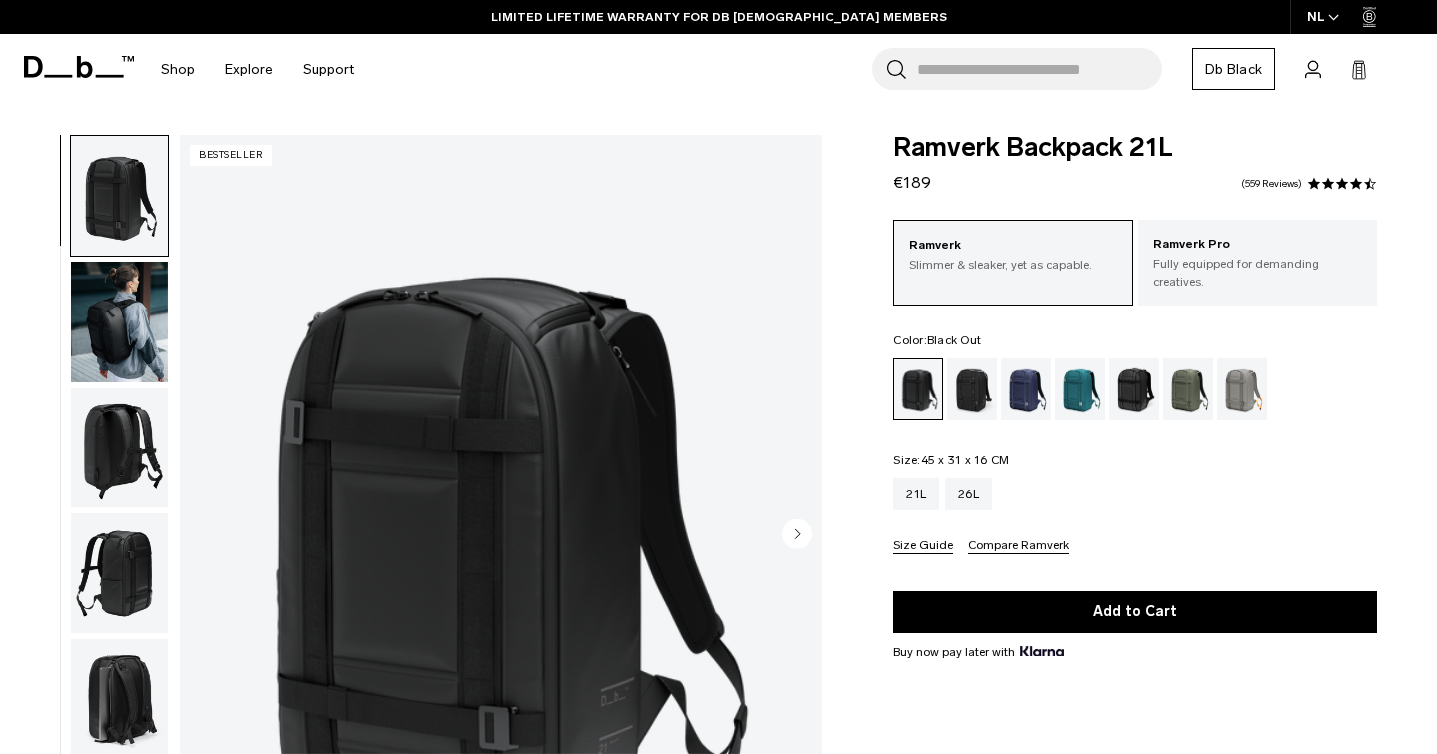 click 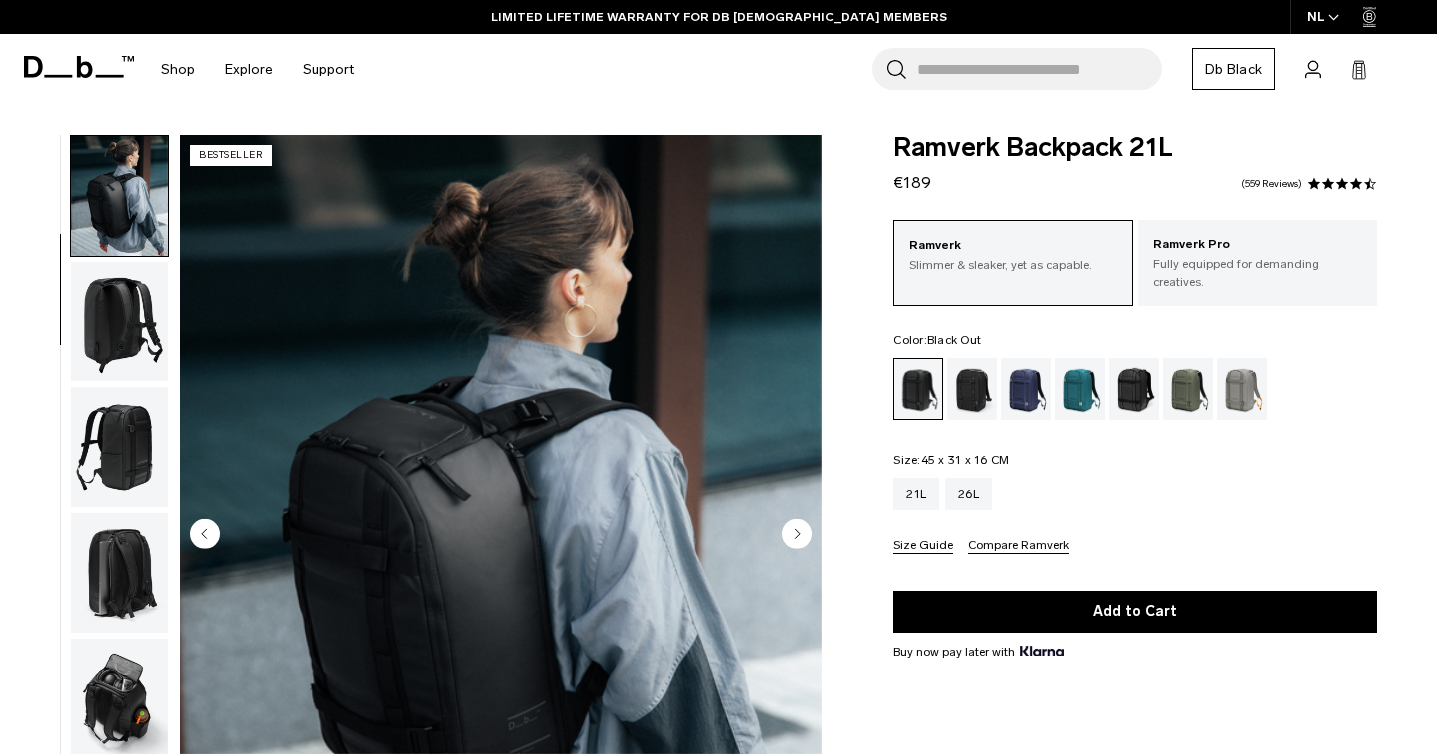 click 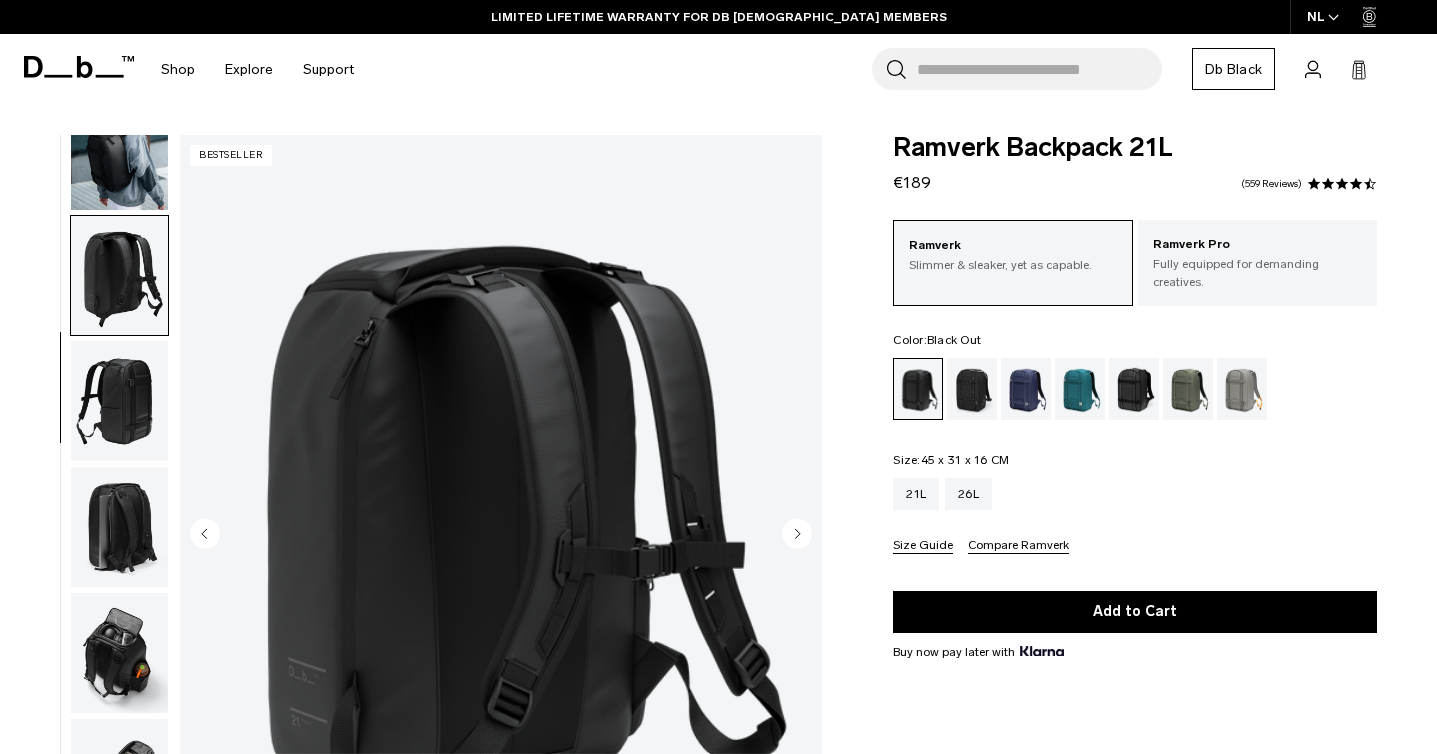 scroll, scrollTop: 200, scrollLeft: 0, axis: vertical 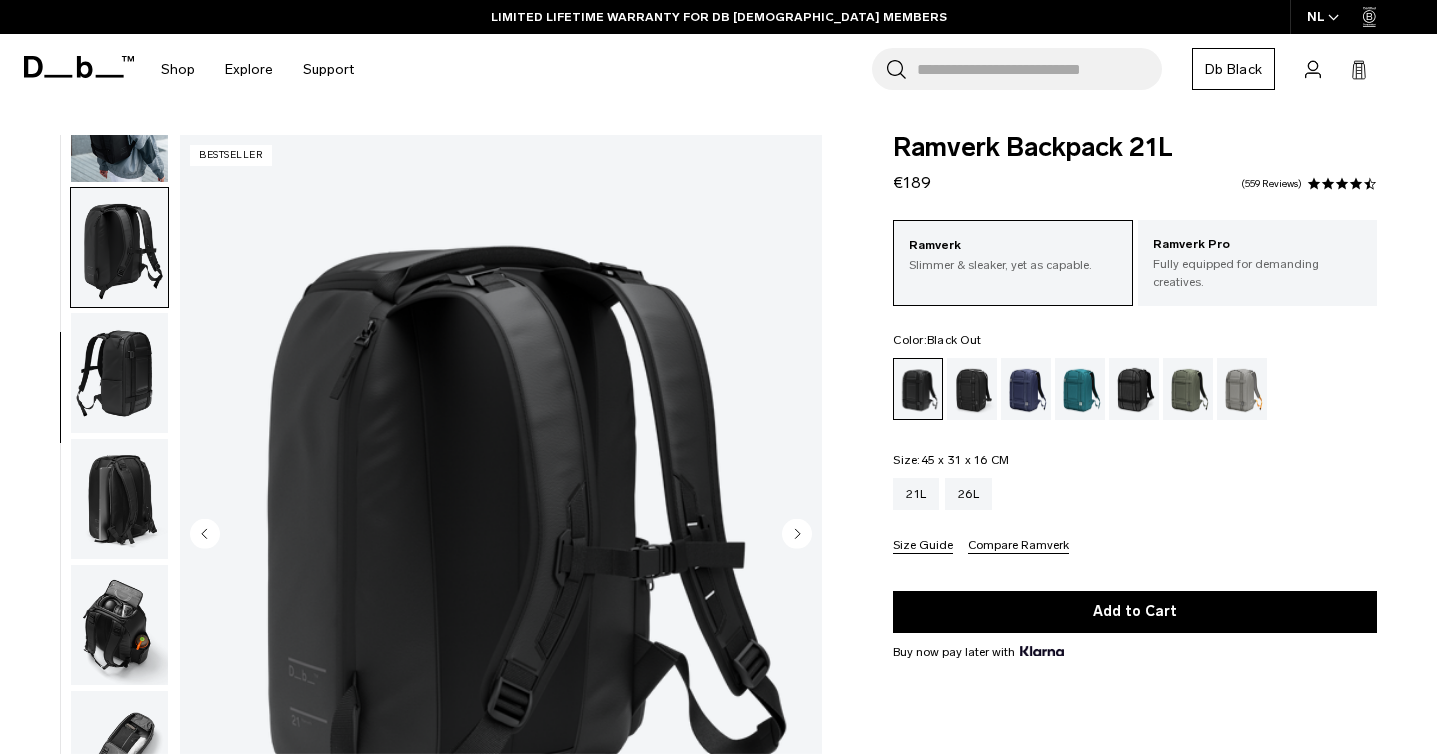 click 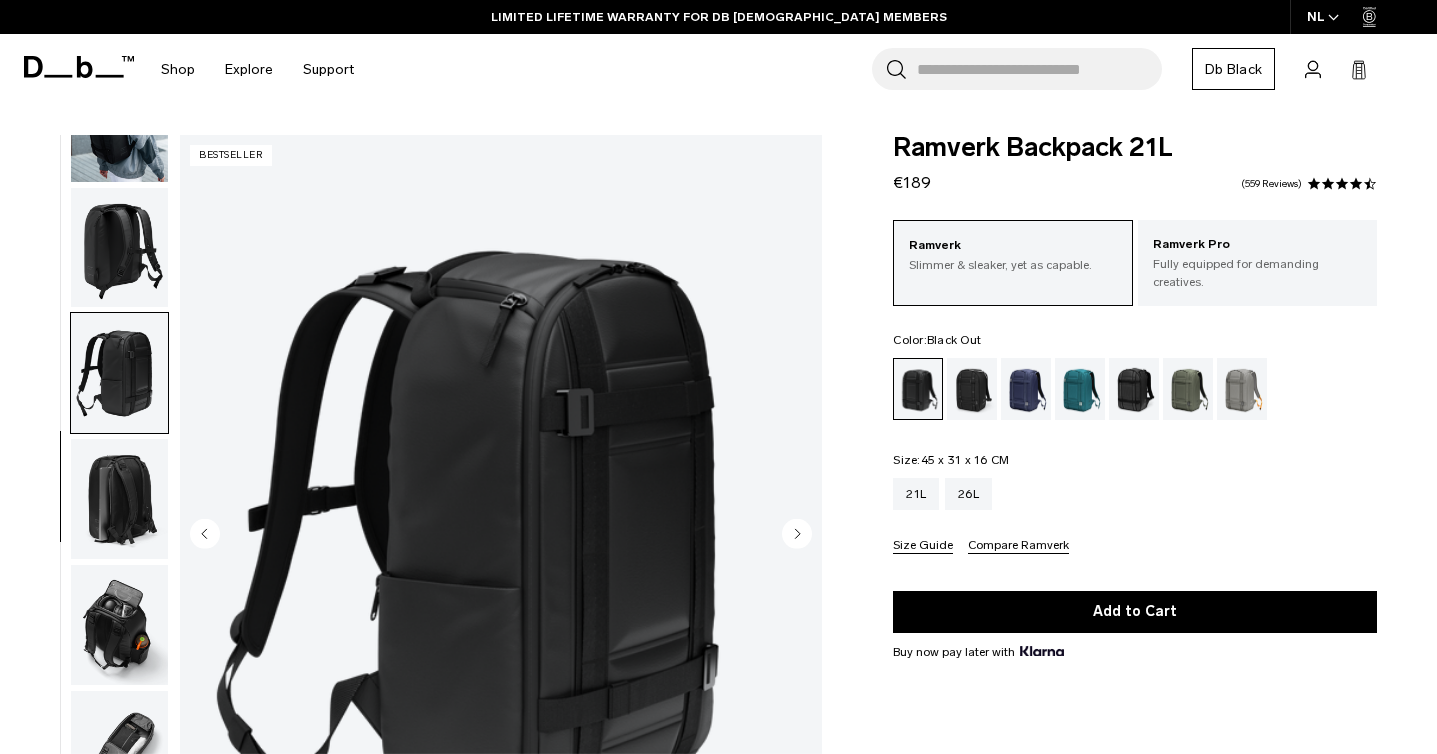 click 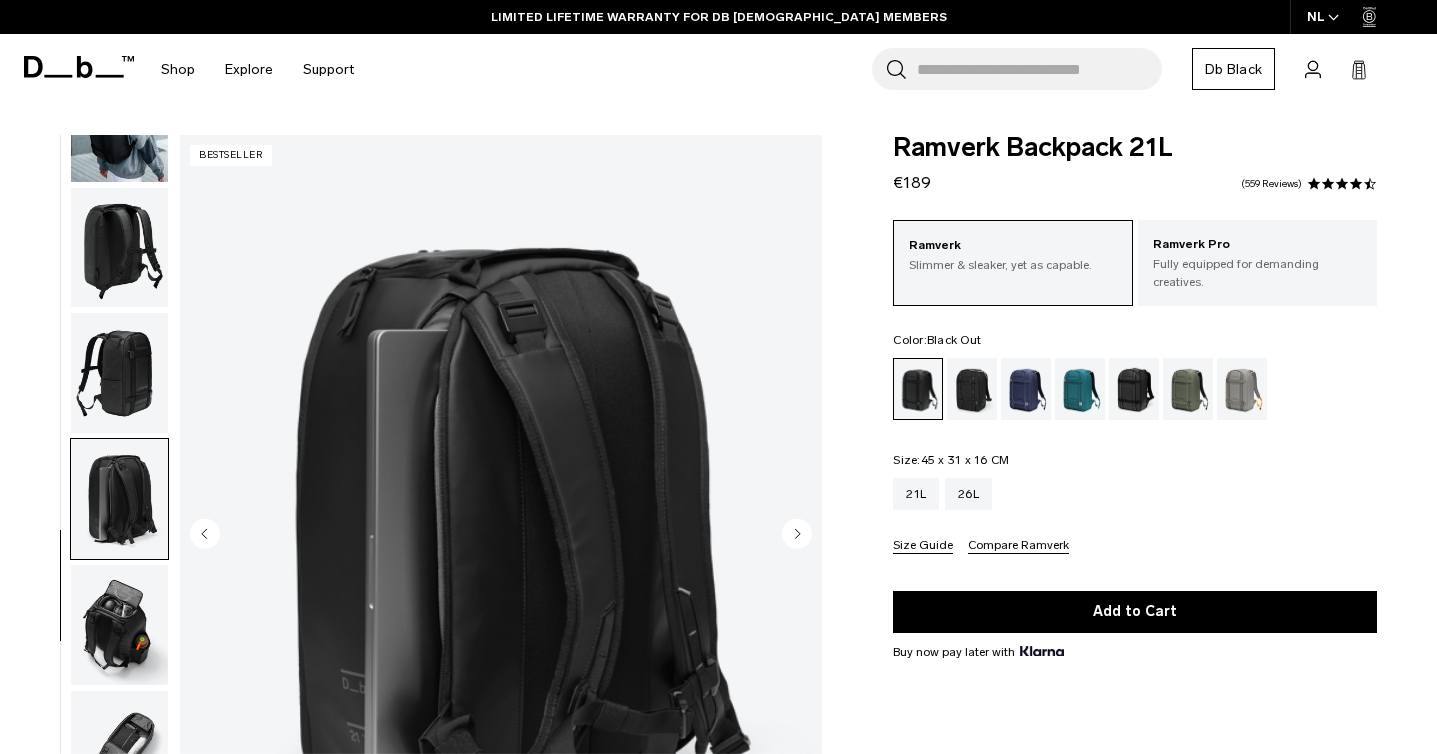 click 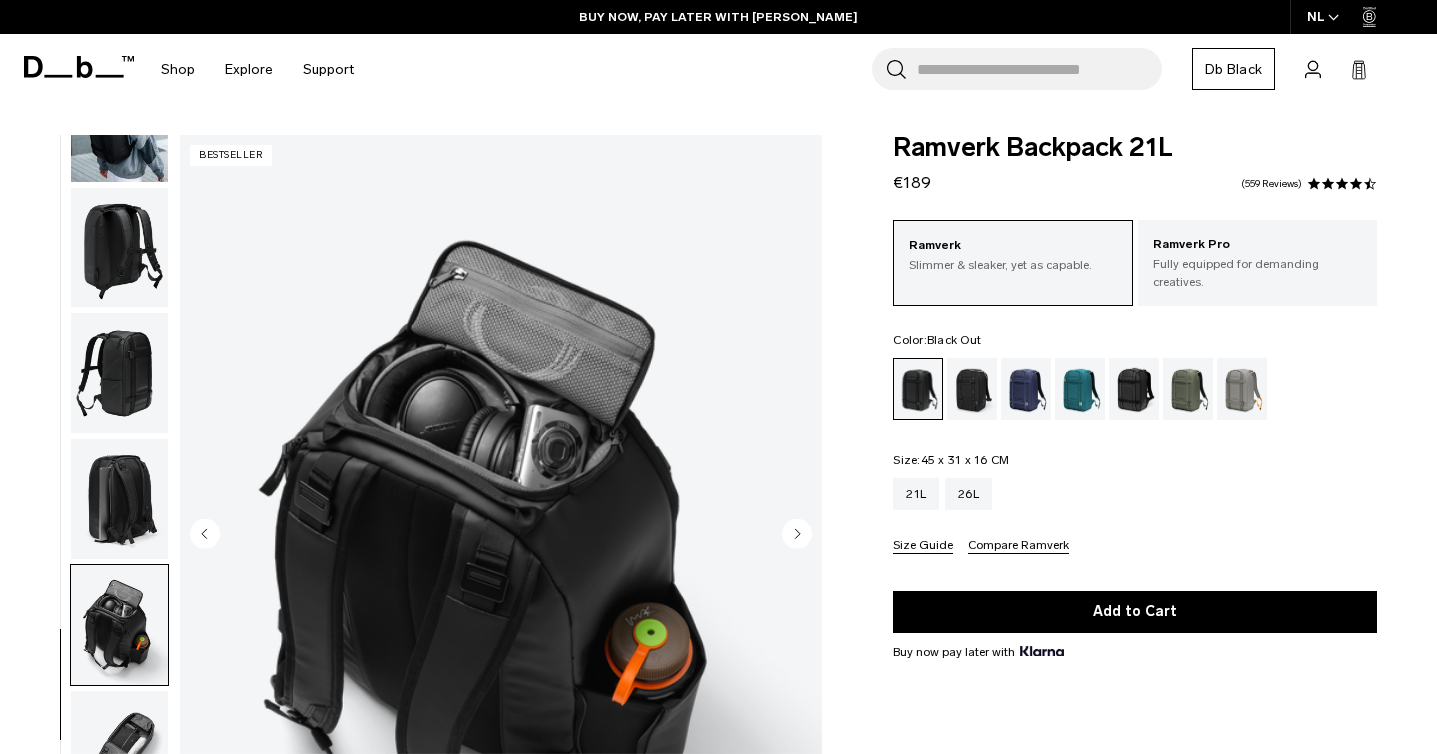 click 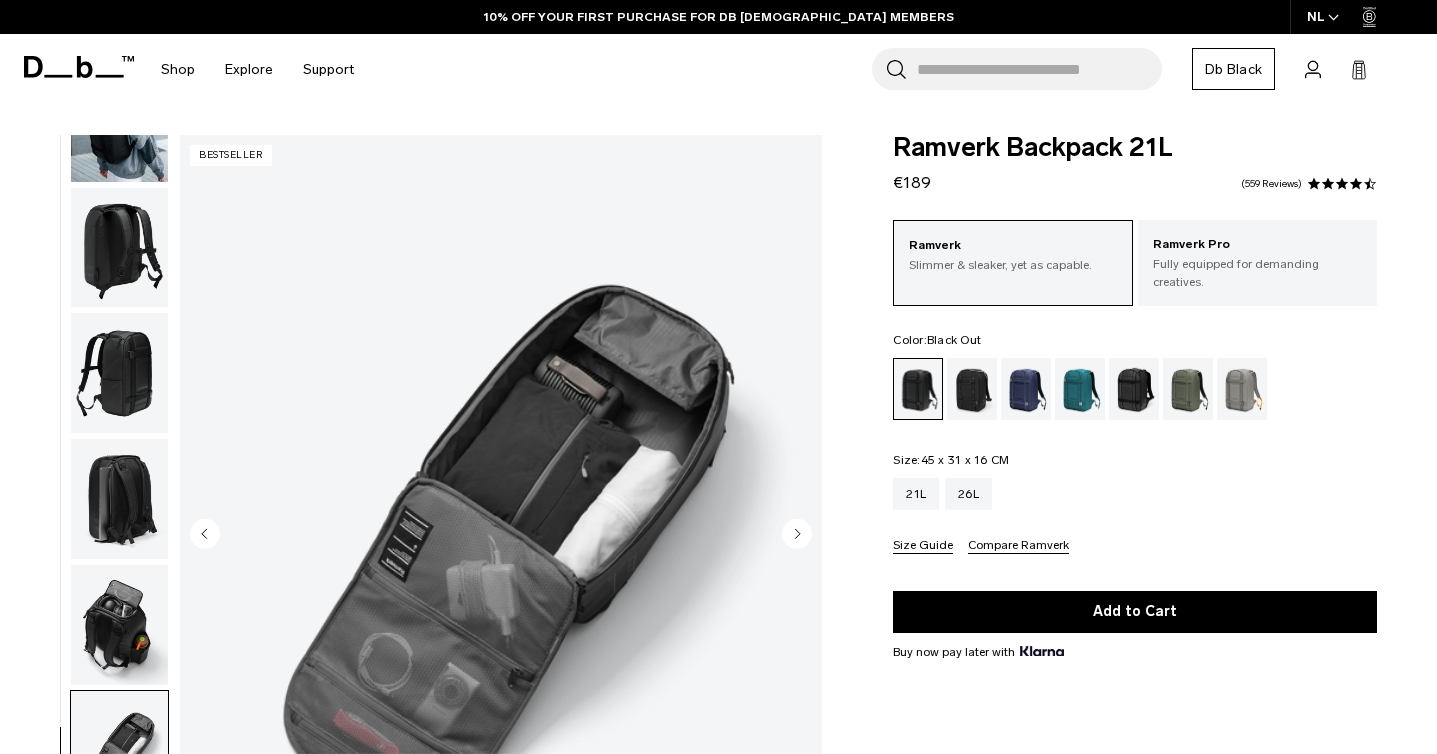 click 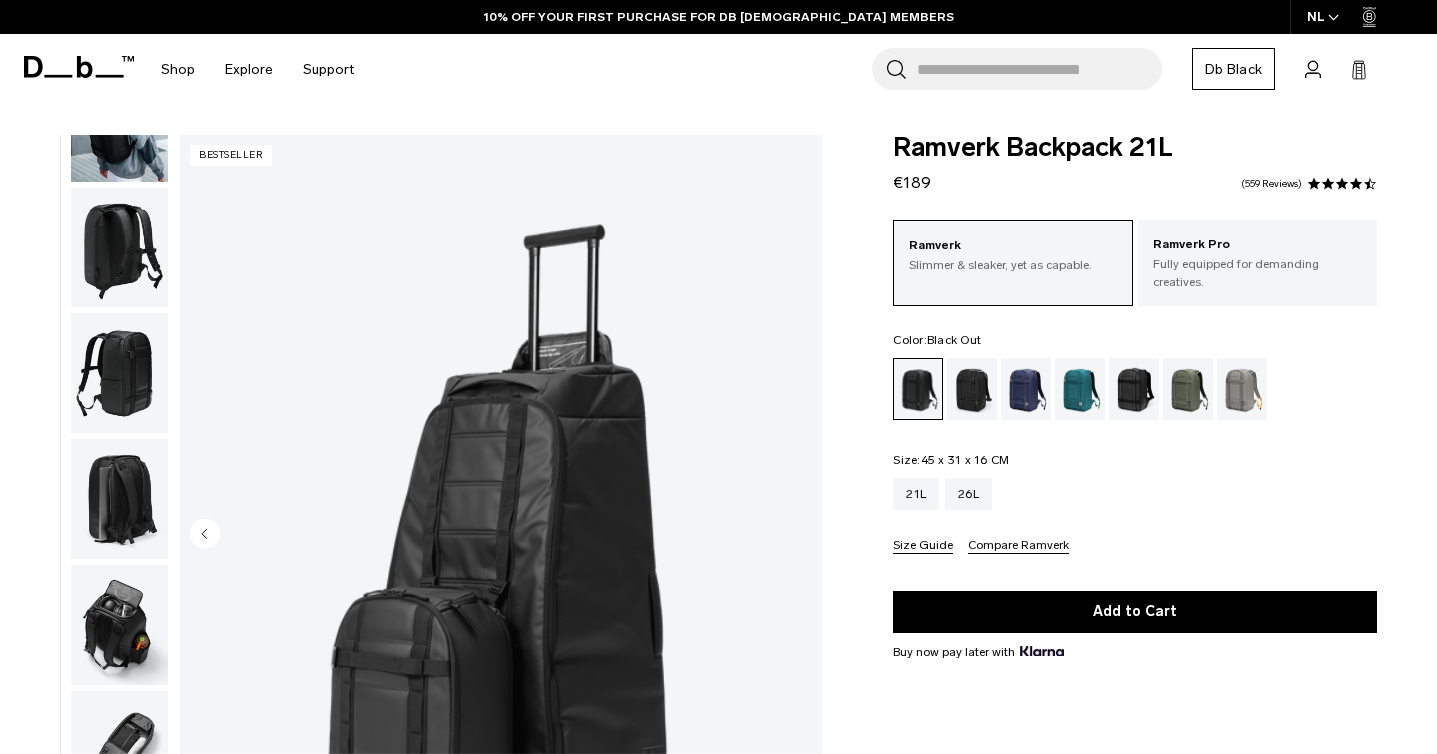 click at bounding box center (501, 536) 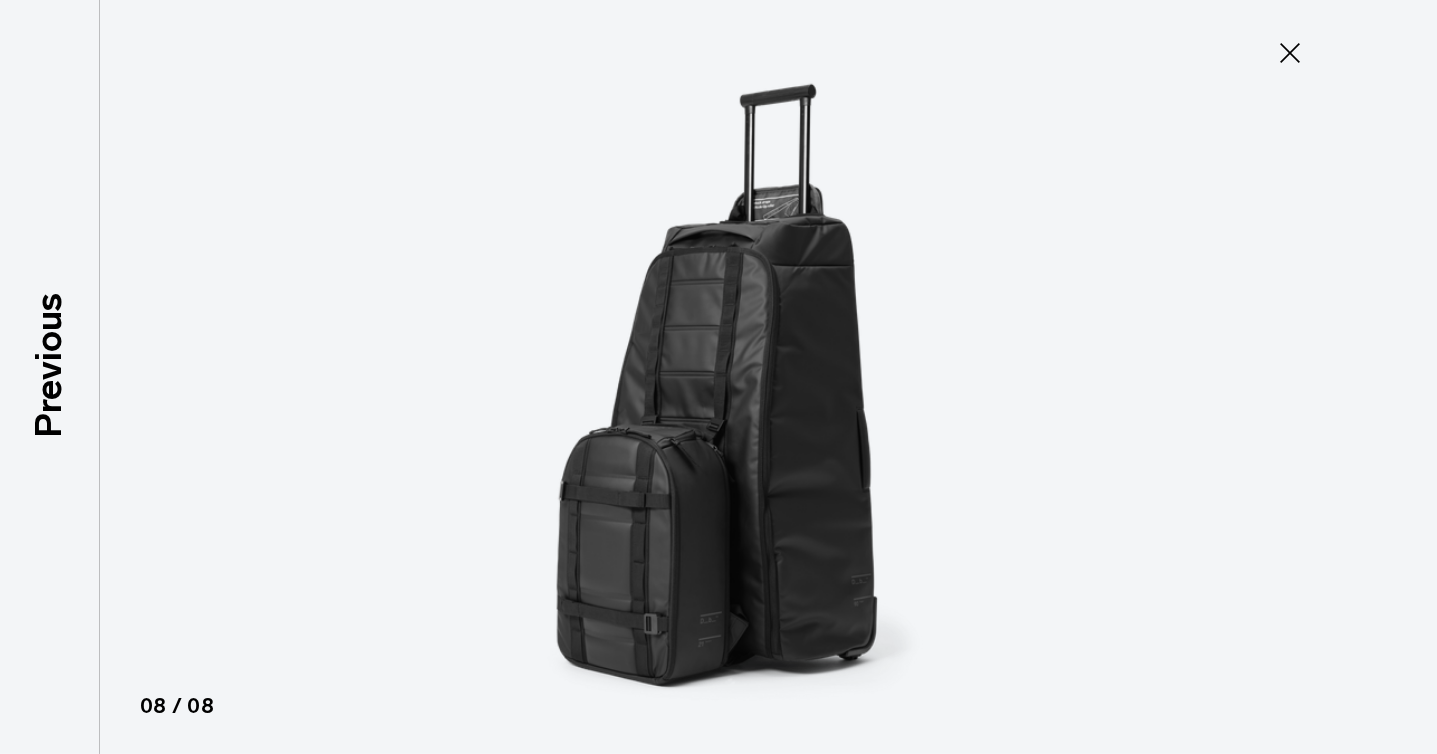 click at bounding box center (719, 377) 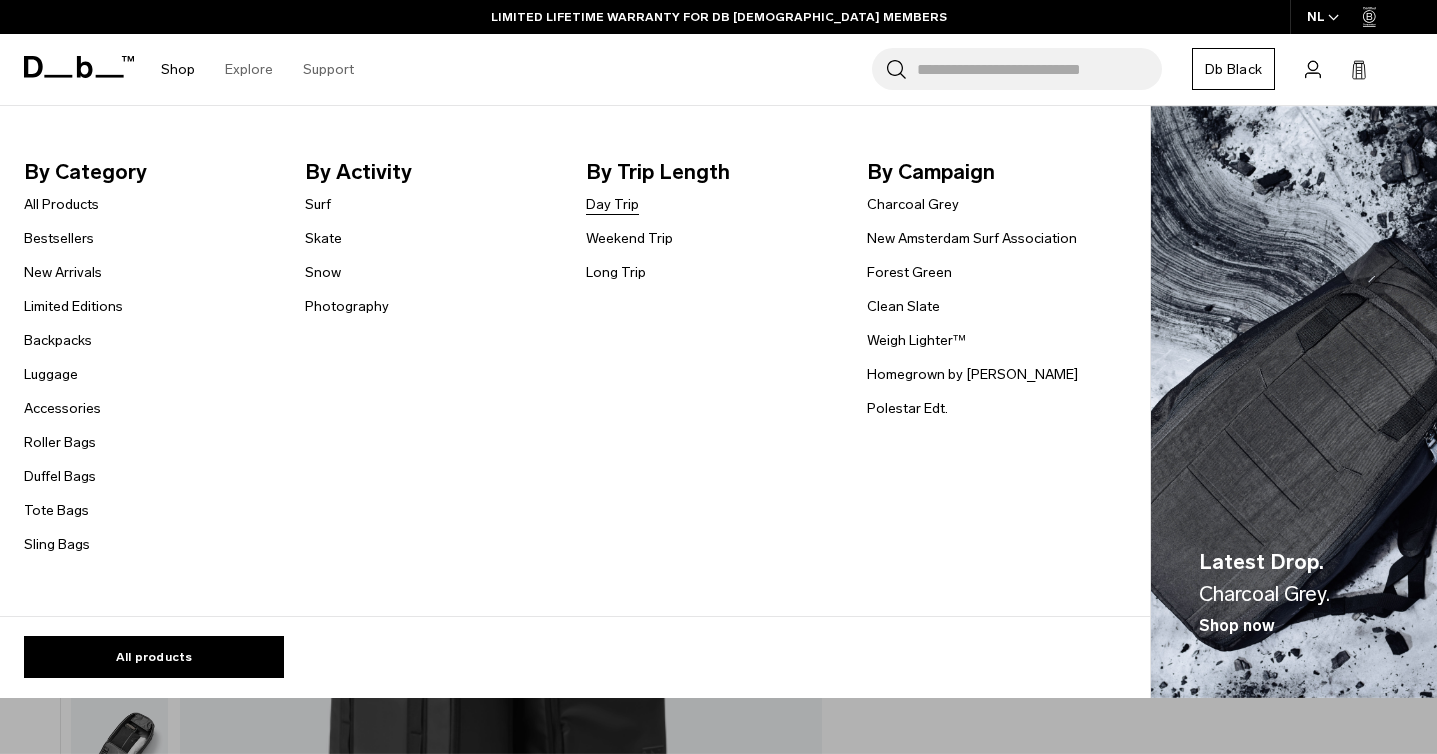 click on "Day Trip" at bounding box center [612, 204] 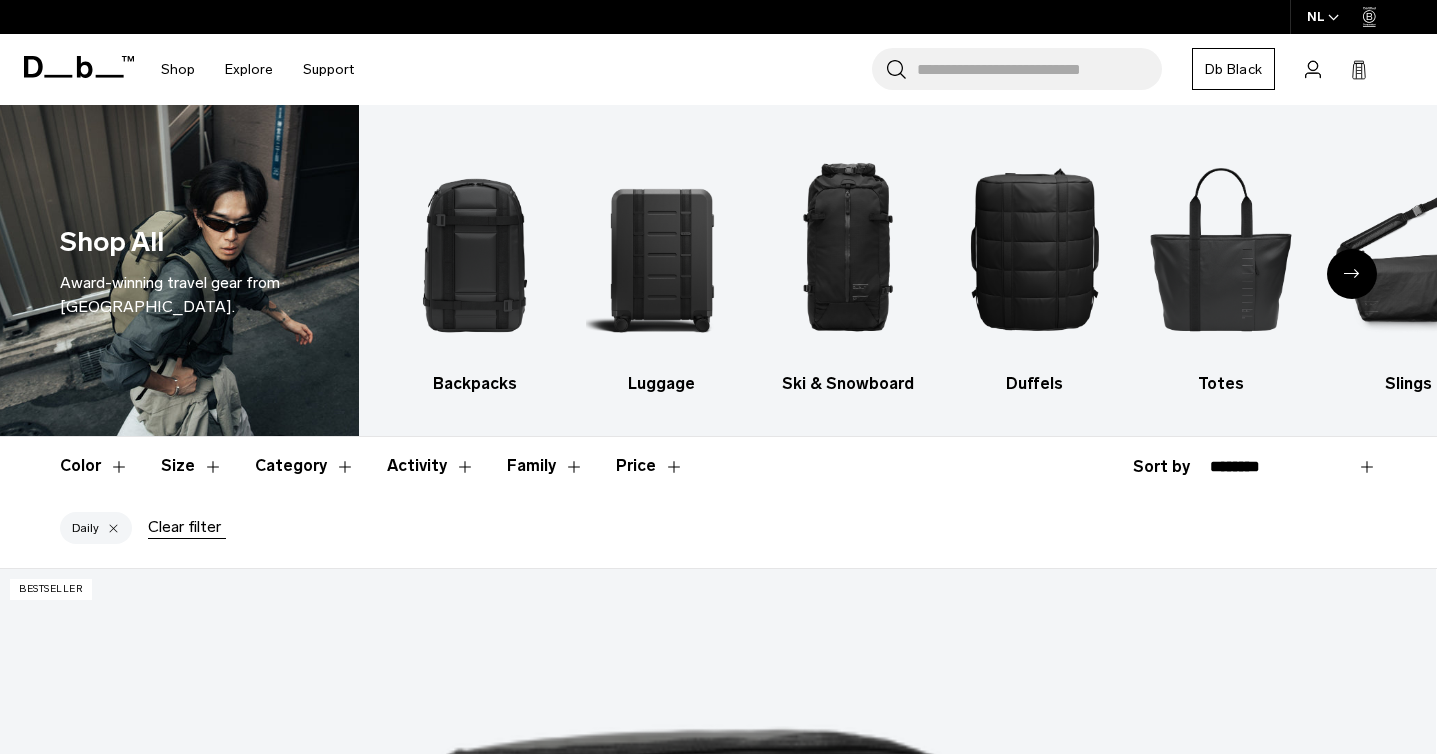 scroll, scrollTop: 0, scrollLeft: 0, axis: both 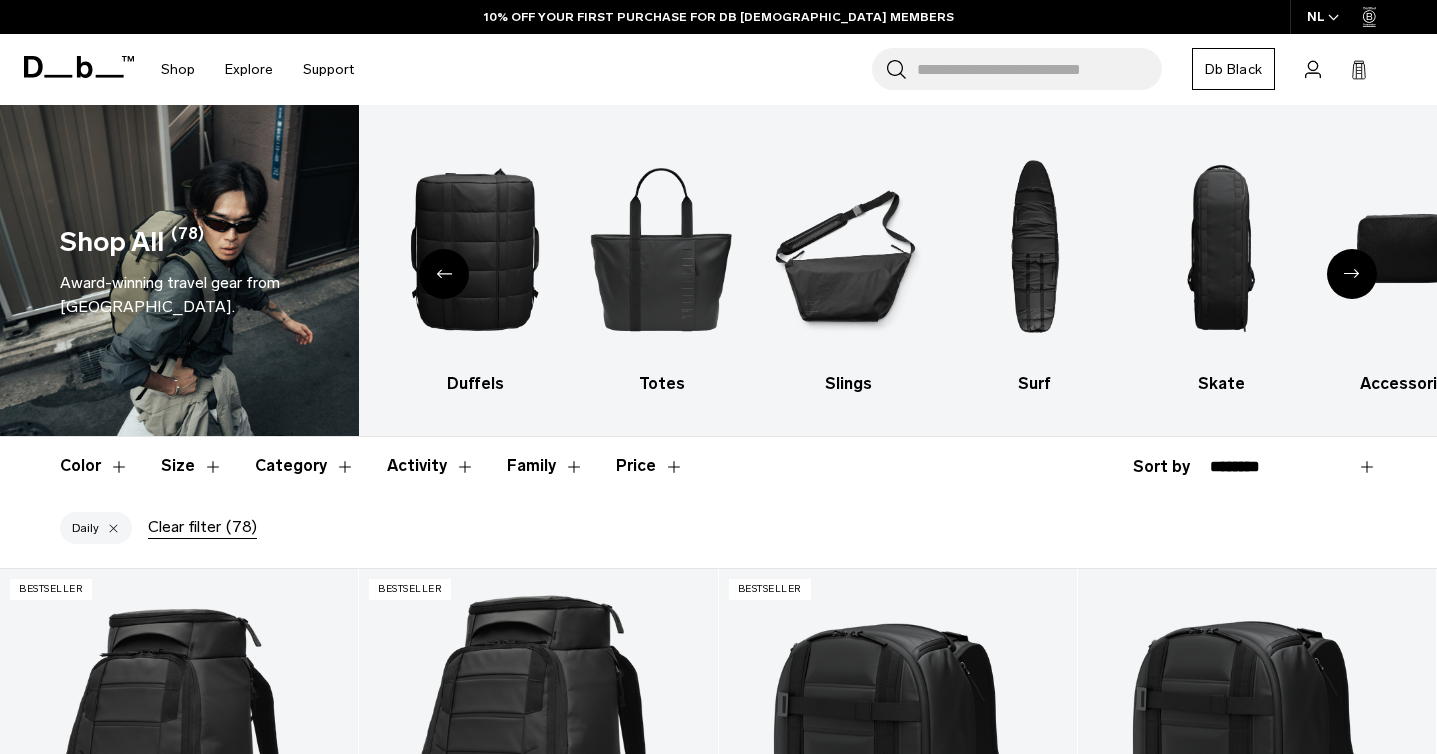 click at bounding box center [1352, 274] 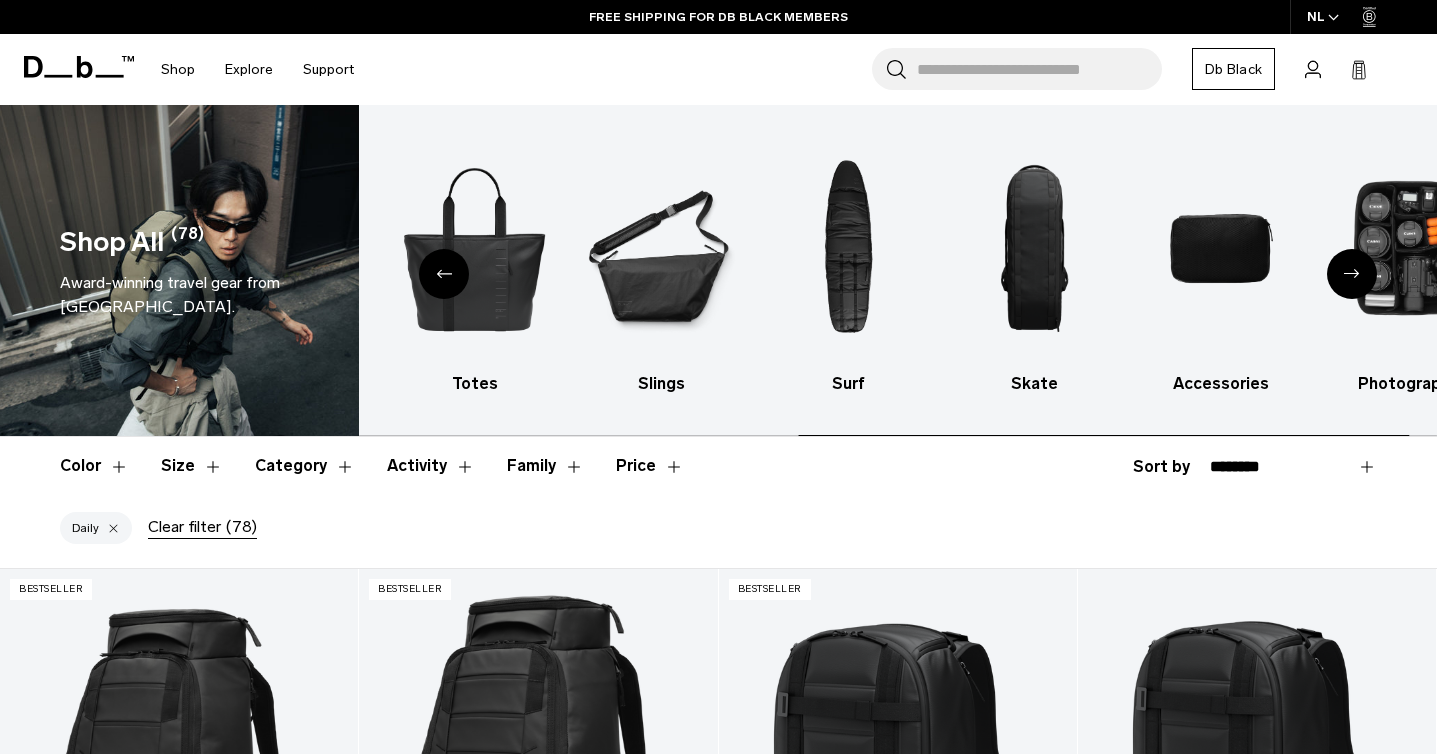 click at bounding box center (1352, 274) 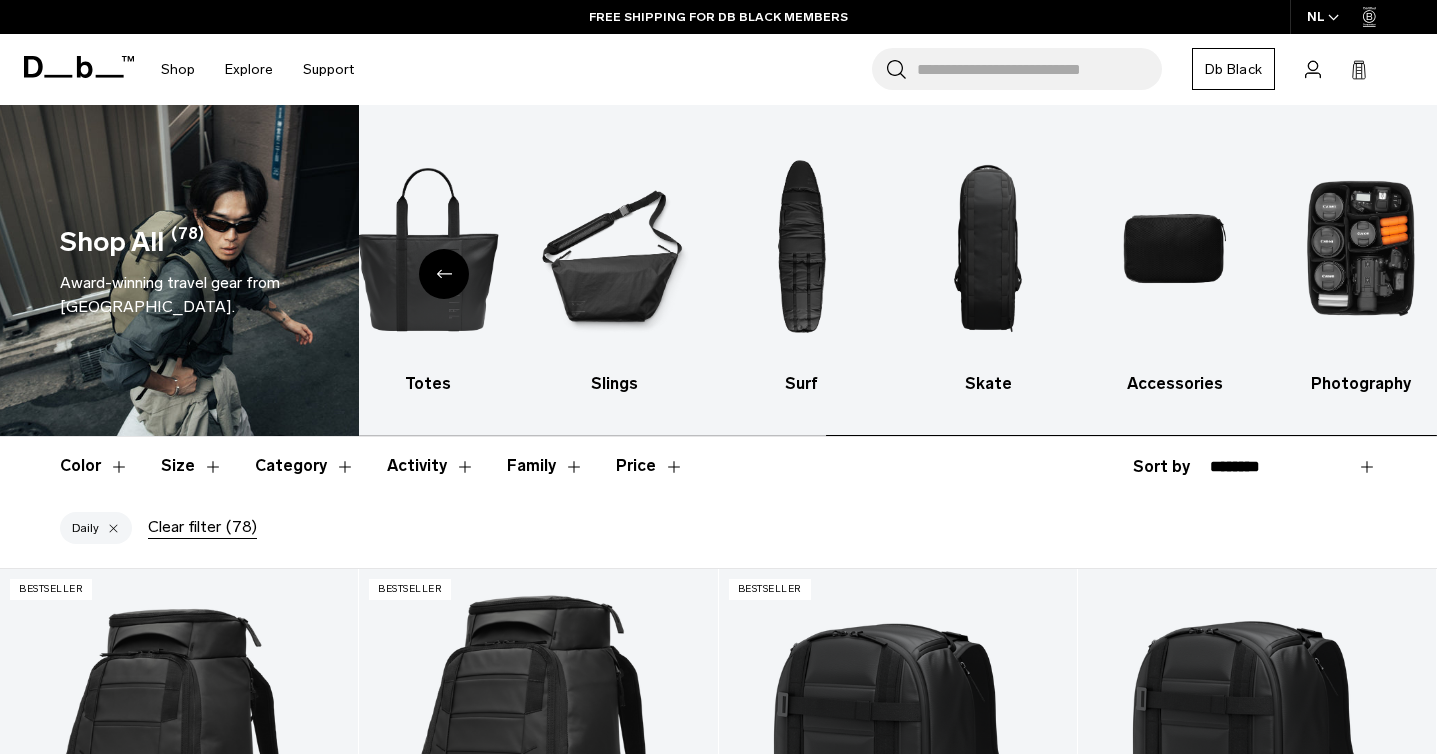 click at bounding box center [1362, 248] 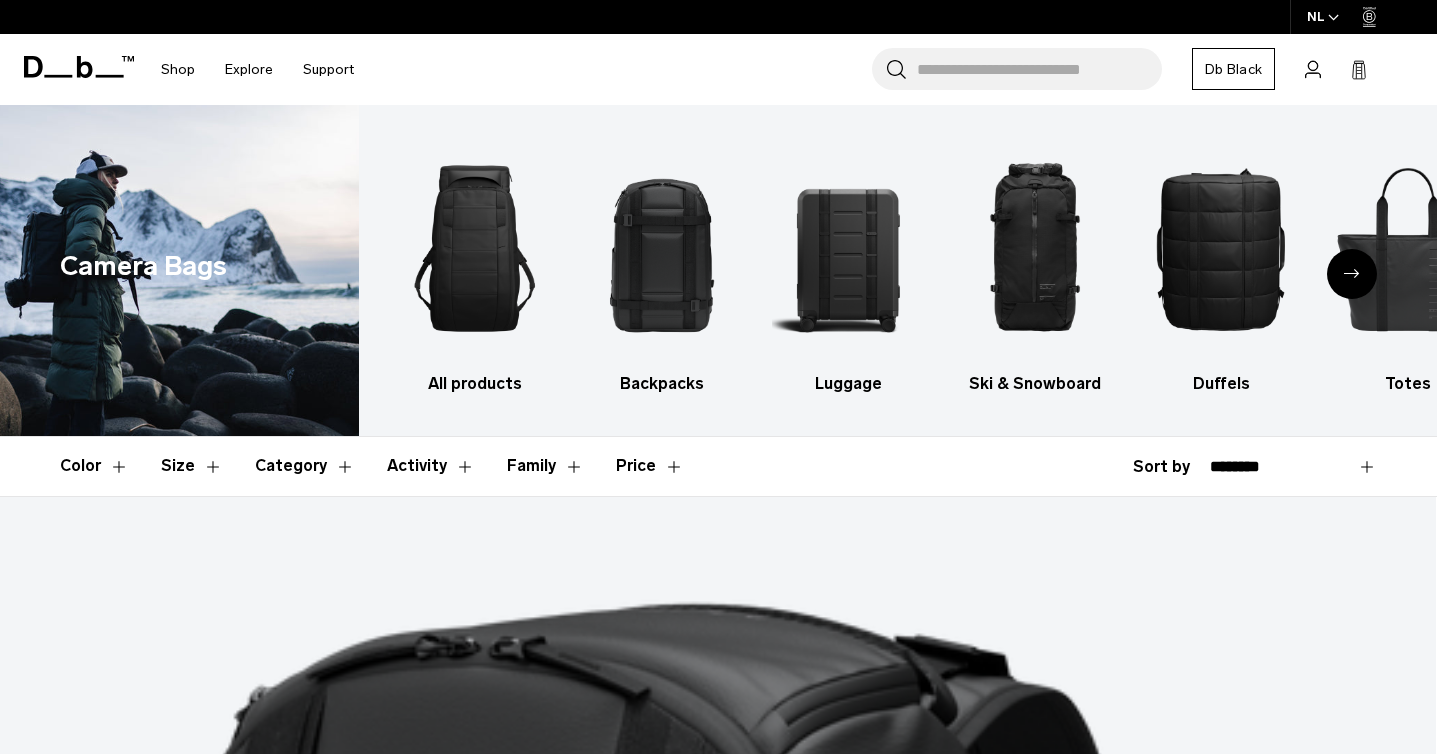 scroll, scrollTop: 0, scrollLeft: 0, axis: both 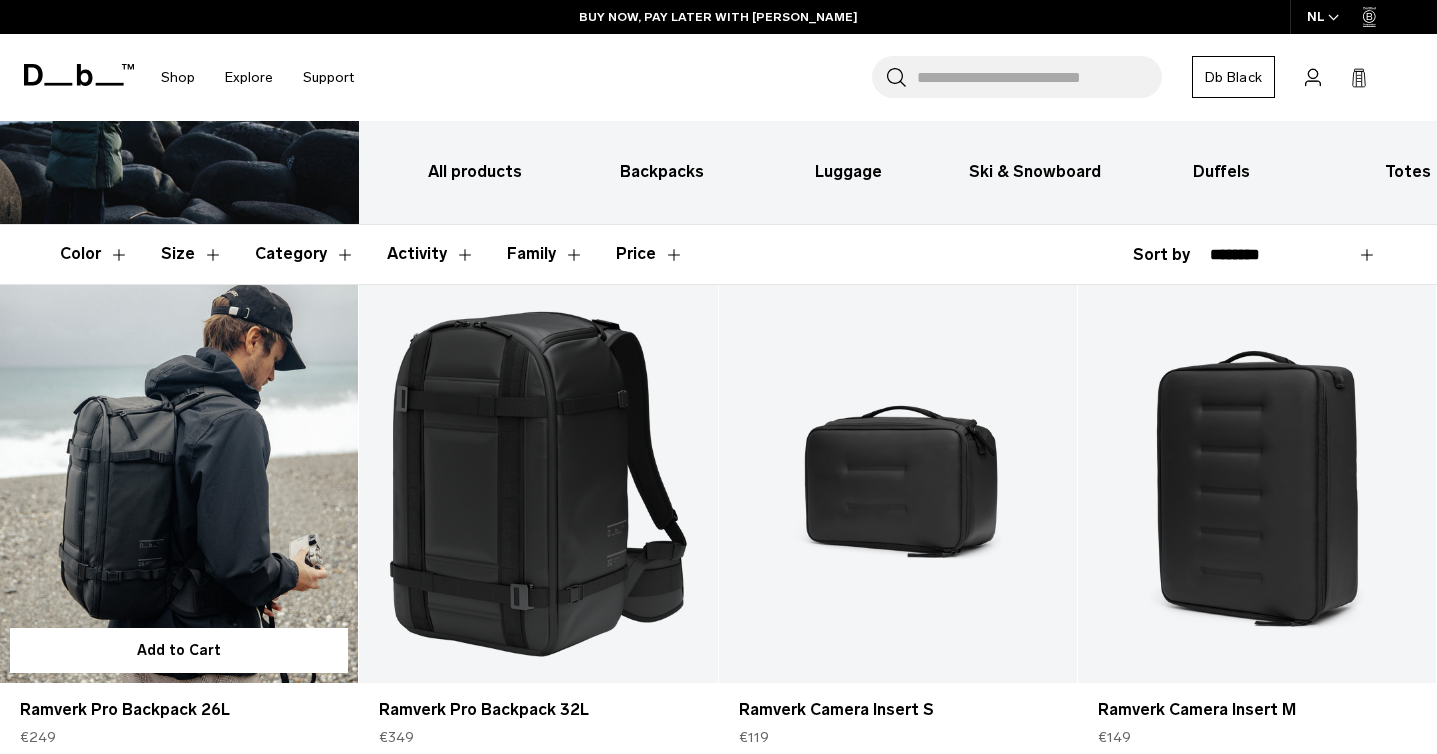 click at bounding box center (179, 484) 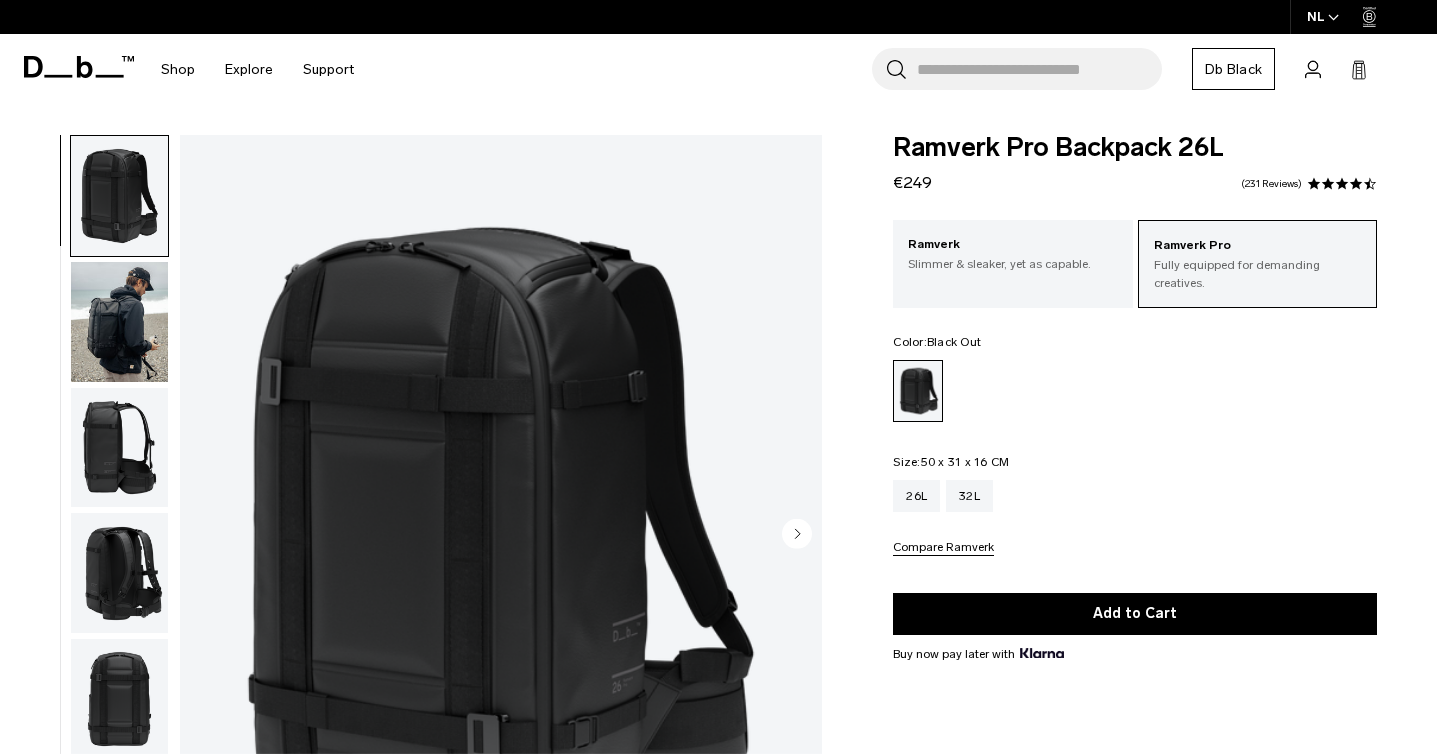 scroll, scrollTop: 0, scrollLeft: 0, axis: both 